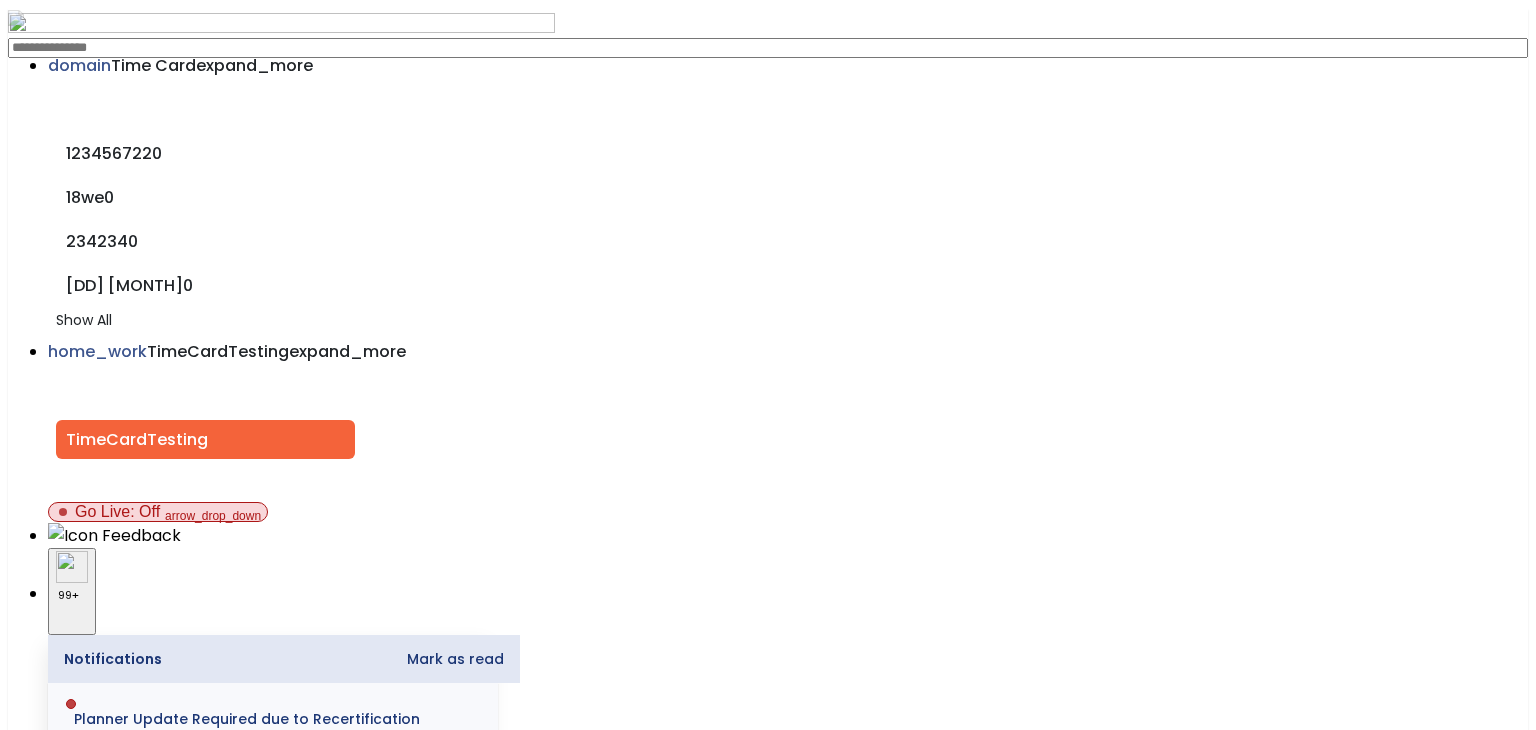 scroll, scrollTop: 0, scrollLeft: 0, axis: both 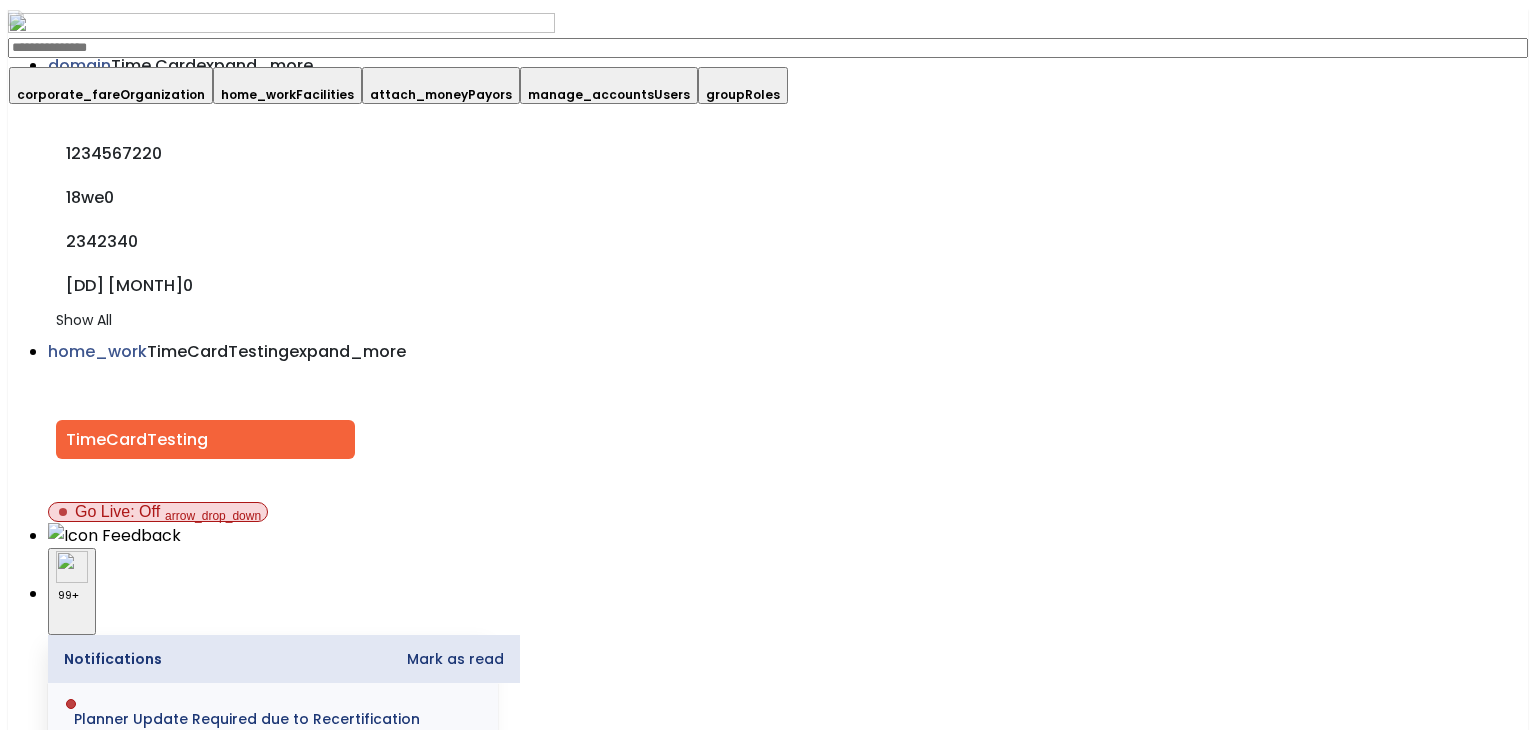 click on "attach_money  Payors" at bounding box center (441, 85) 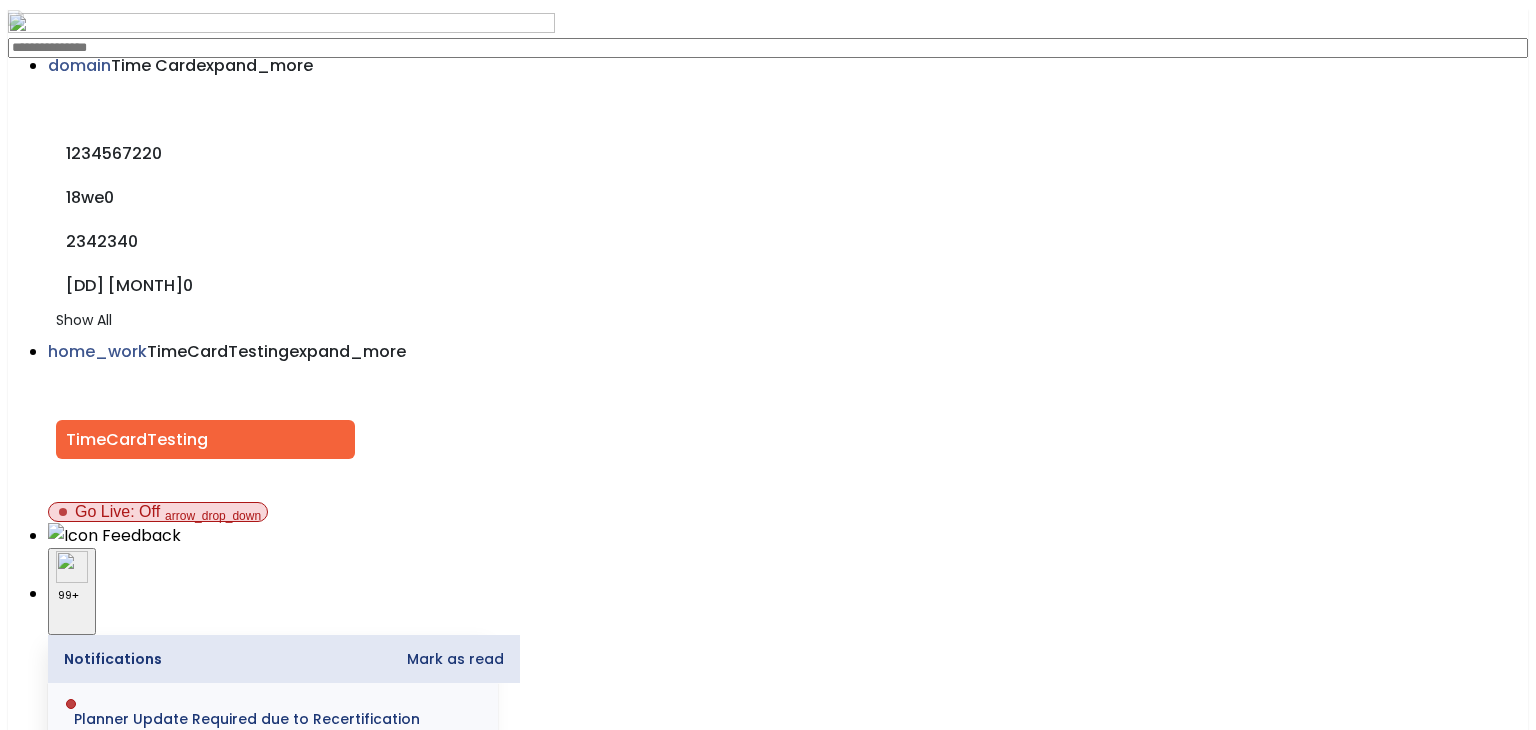 click on "menu" at bounding box center [47, 2070] 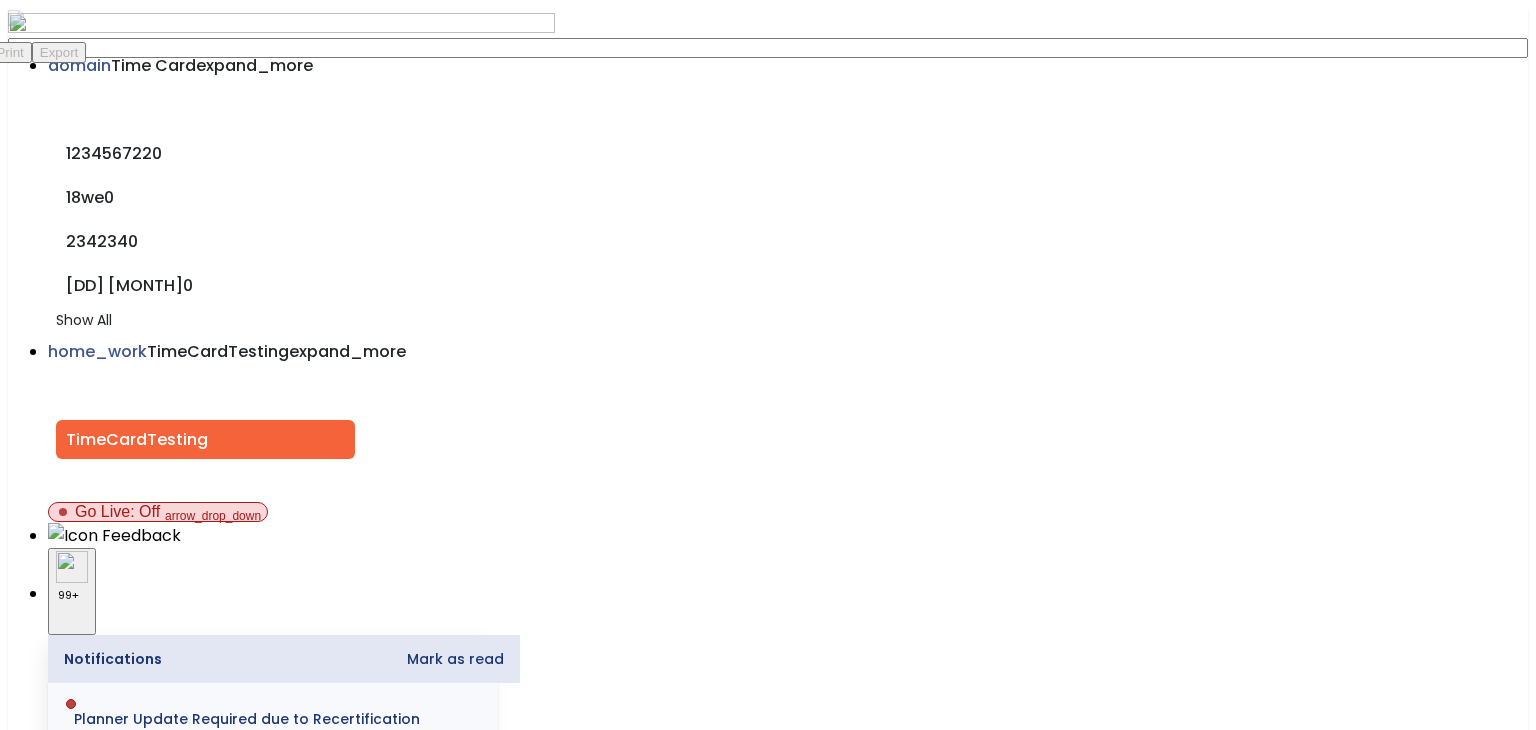 click on "Add new Payor" 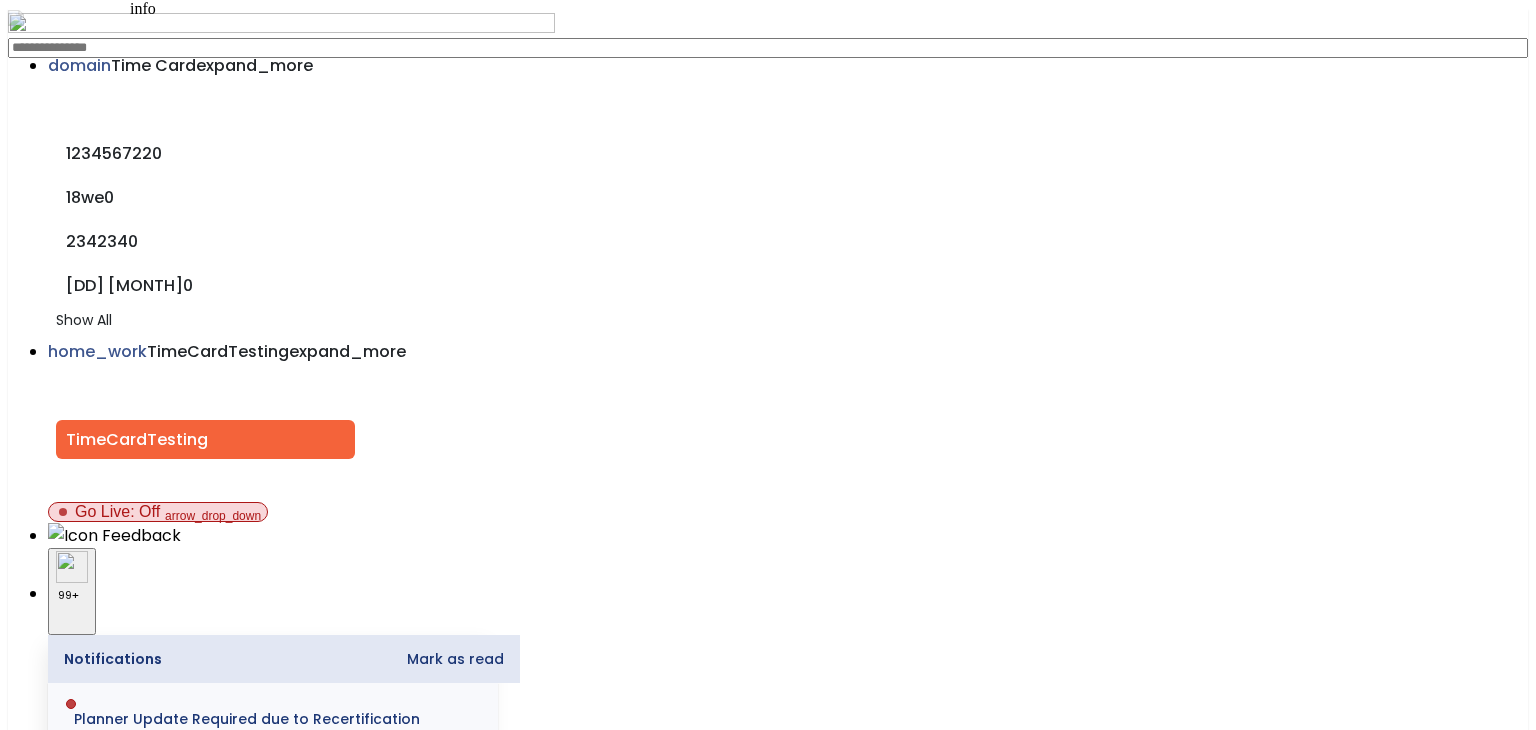 click 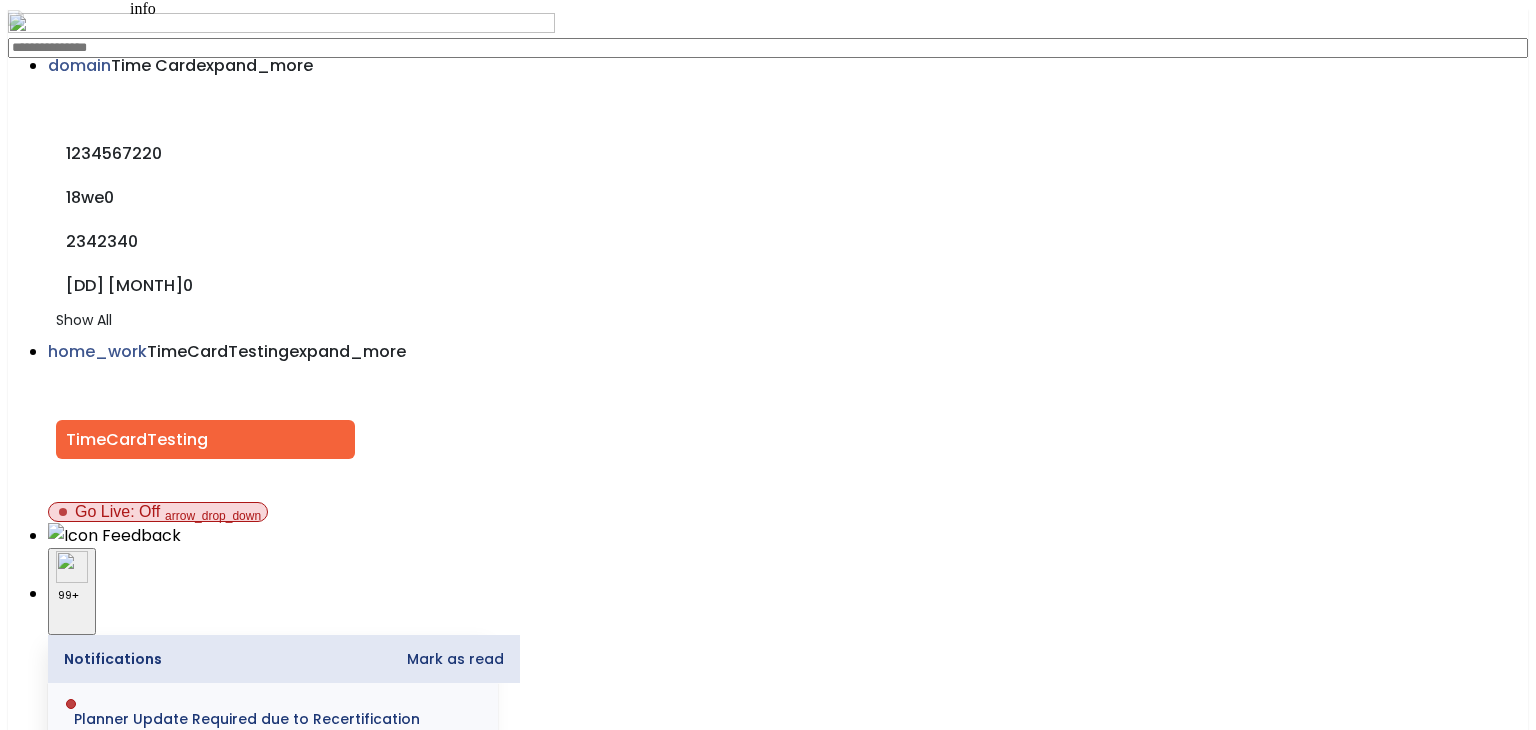 click on "****" 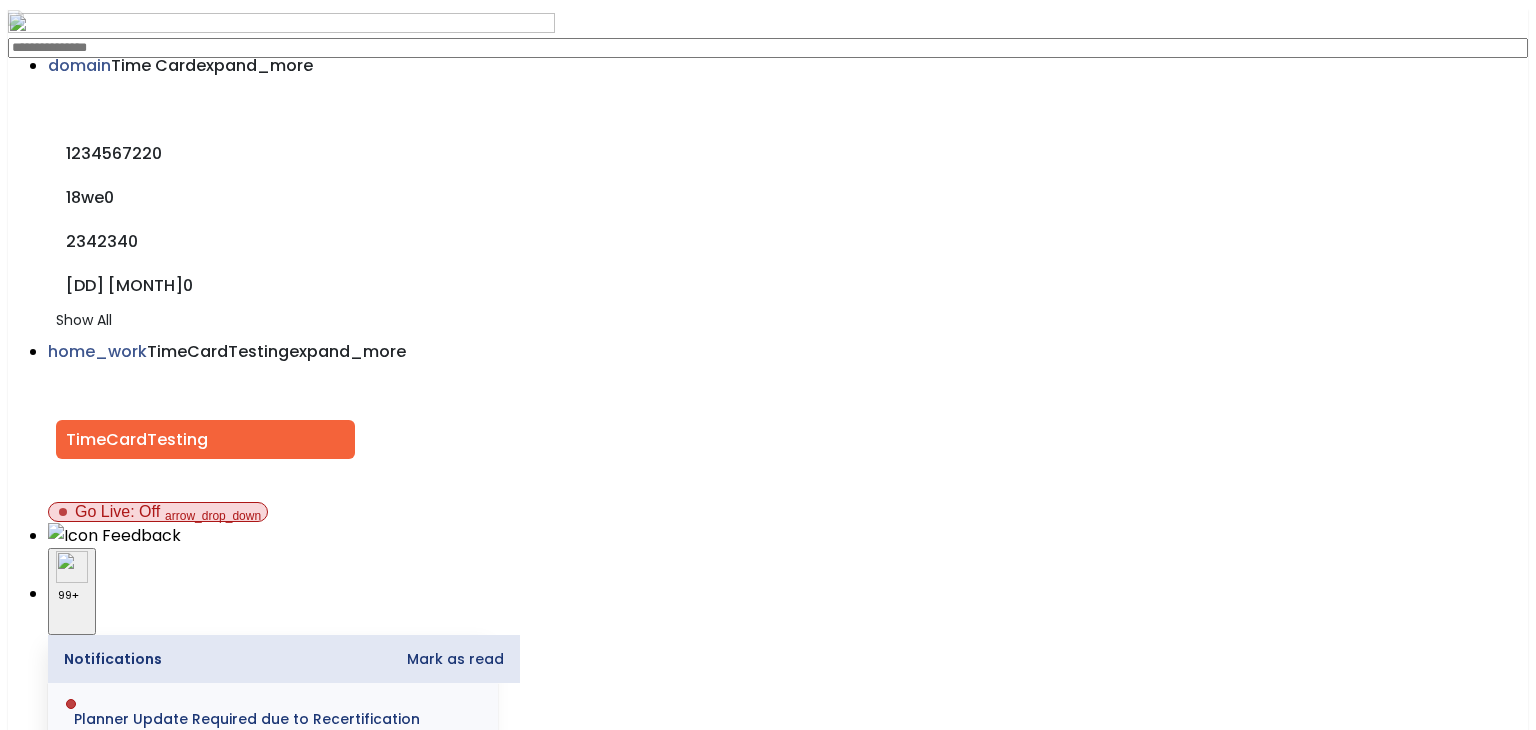 scroll, scrollTop: 0, scrollLeft: 0, axis: both 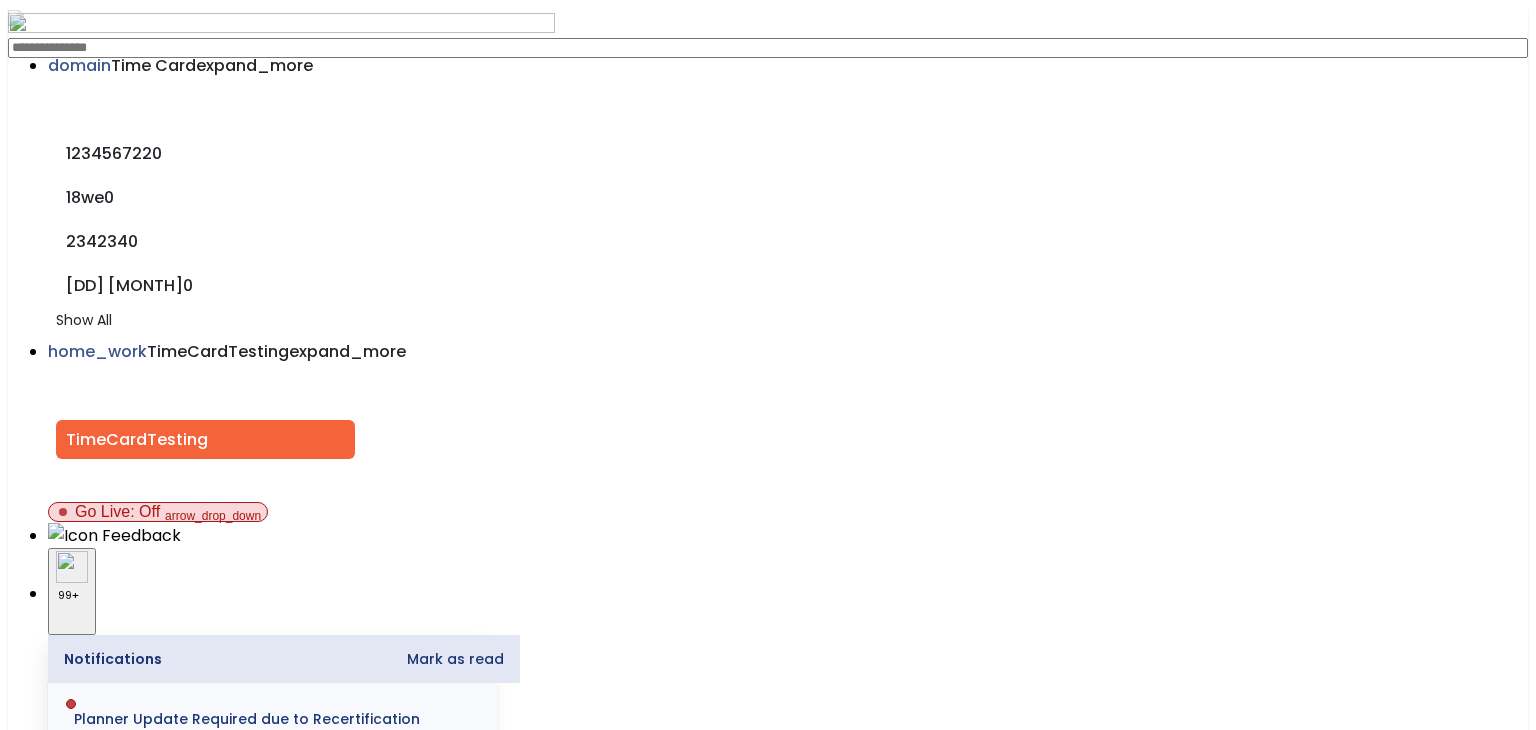 click at bounding box center (51, 1769) 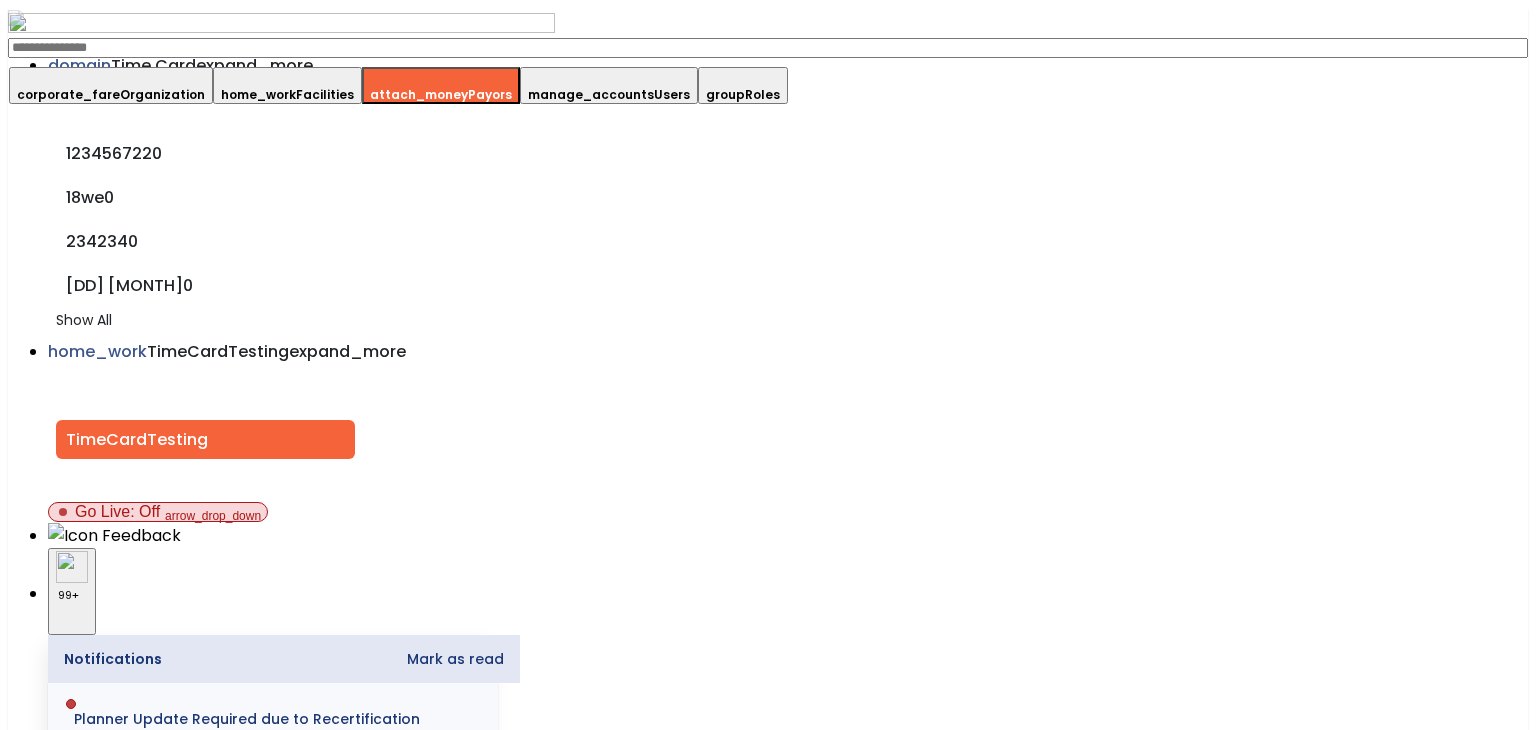click on "Facilities" at bounding box center [325, 94] 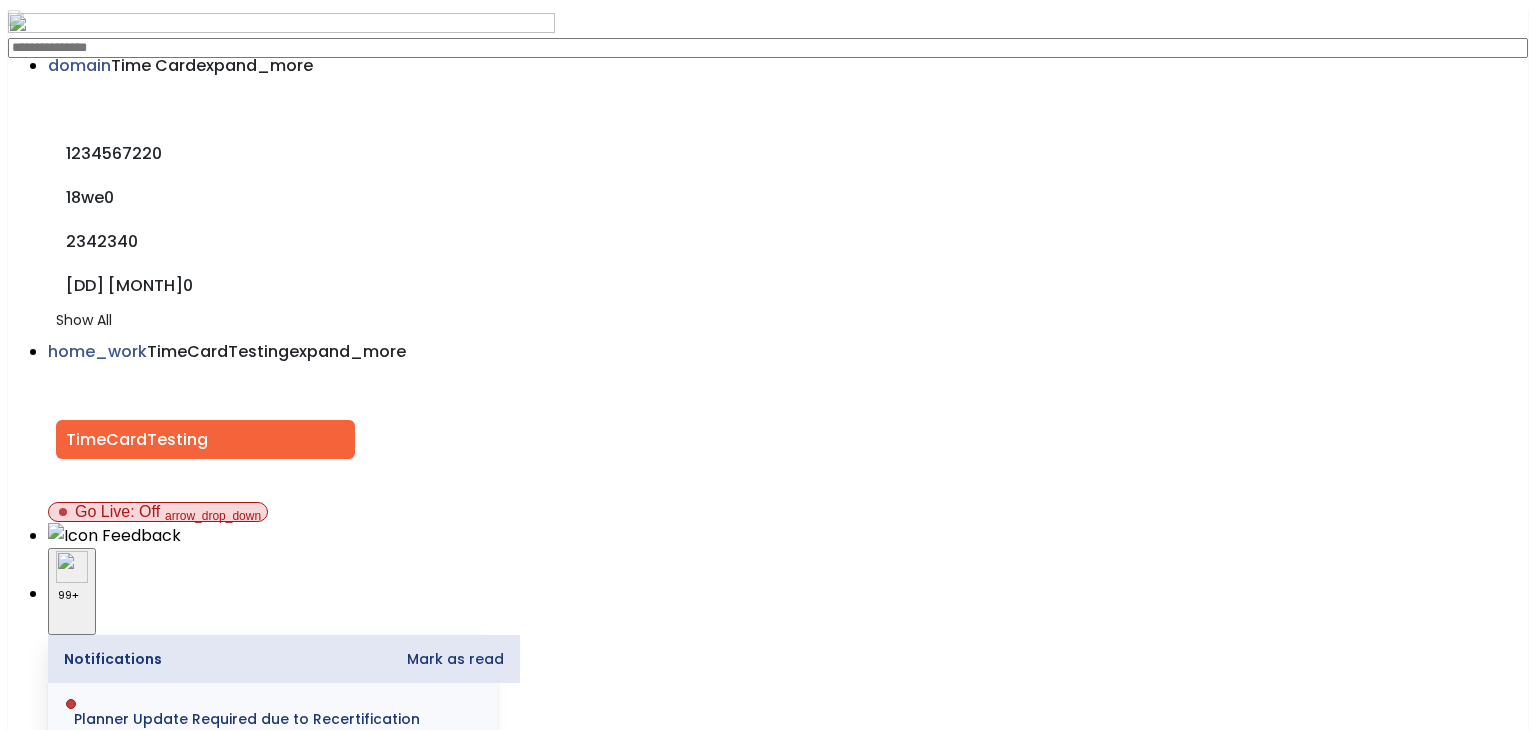 click on "open_in_new" at bounding box center (66, 2501) 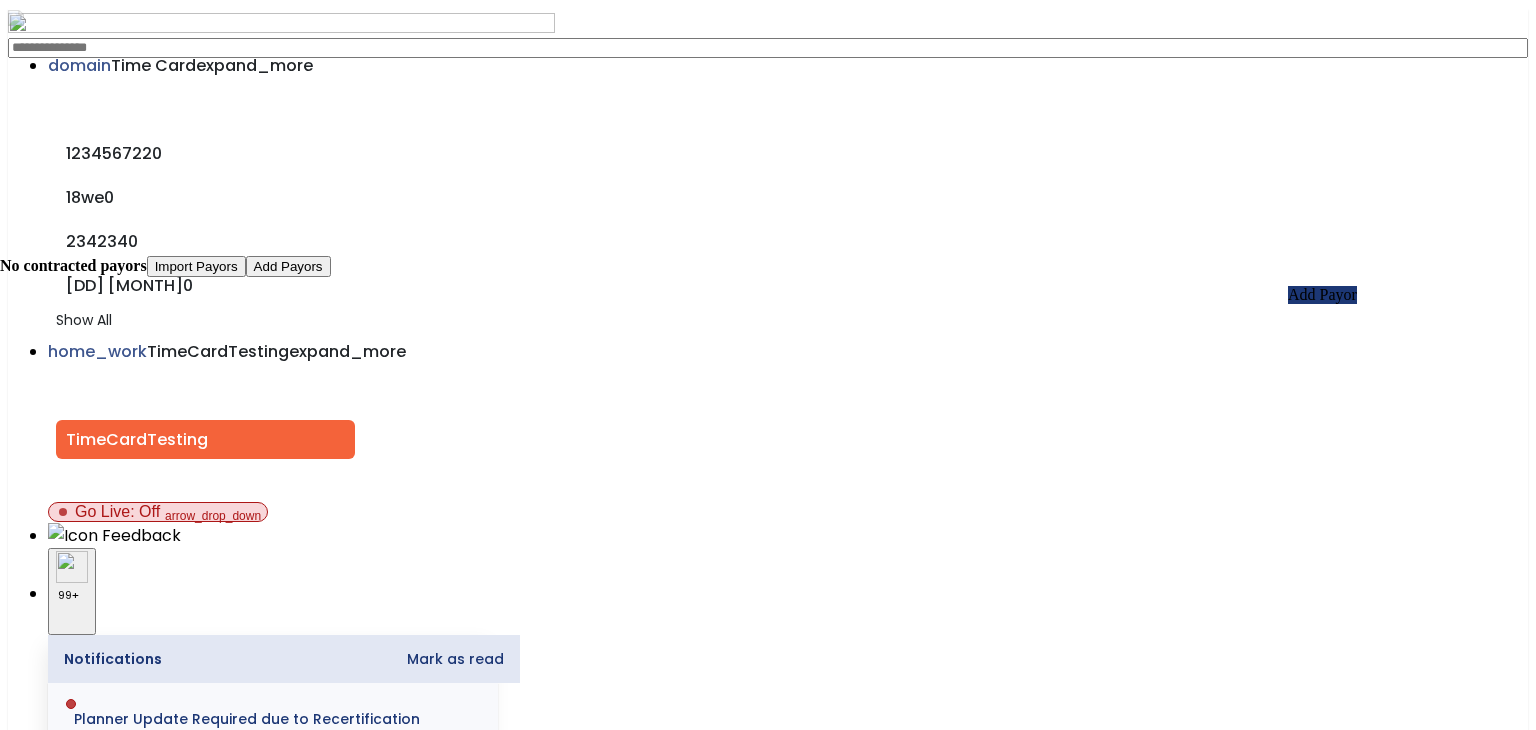 click on "add" 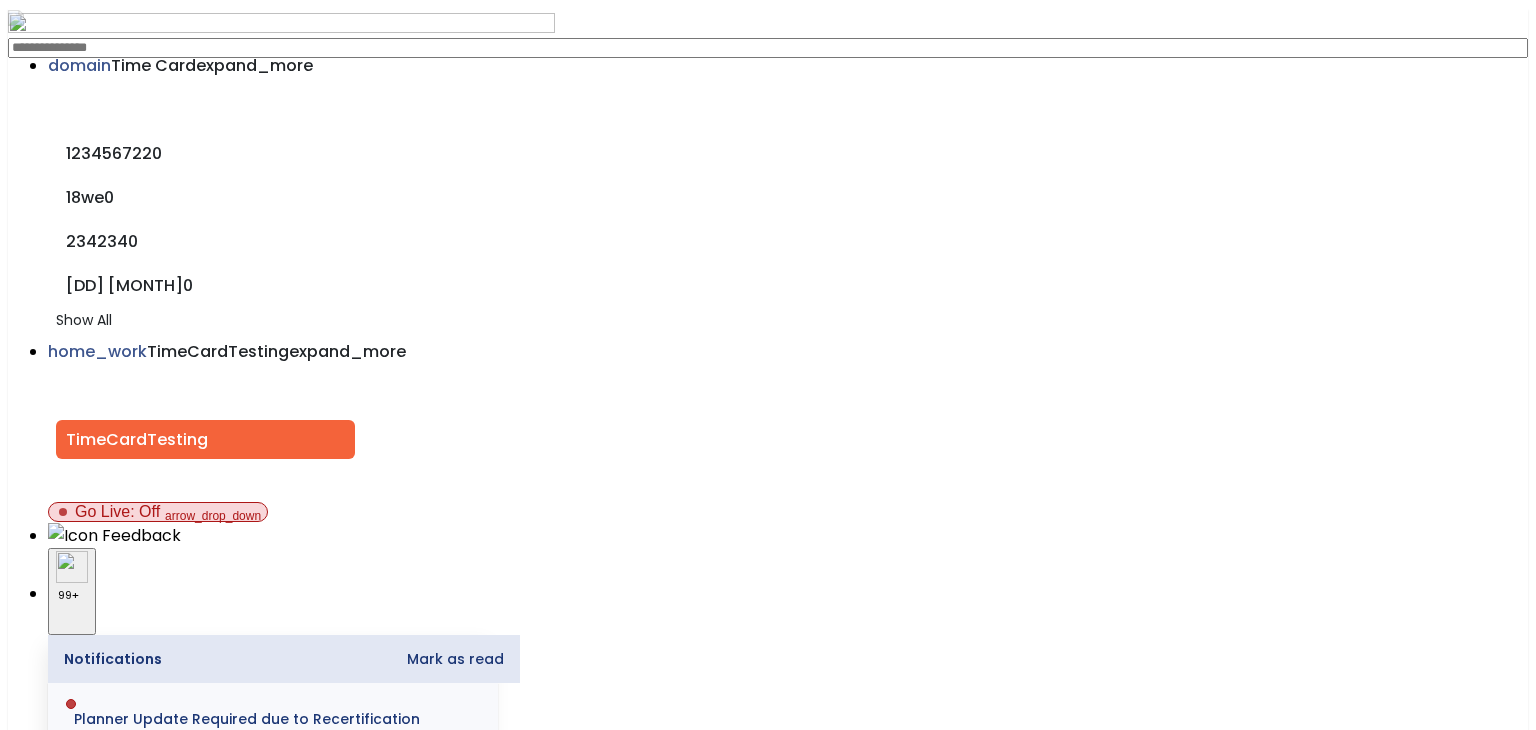 select on "***" 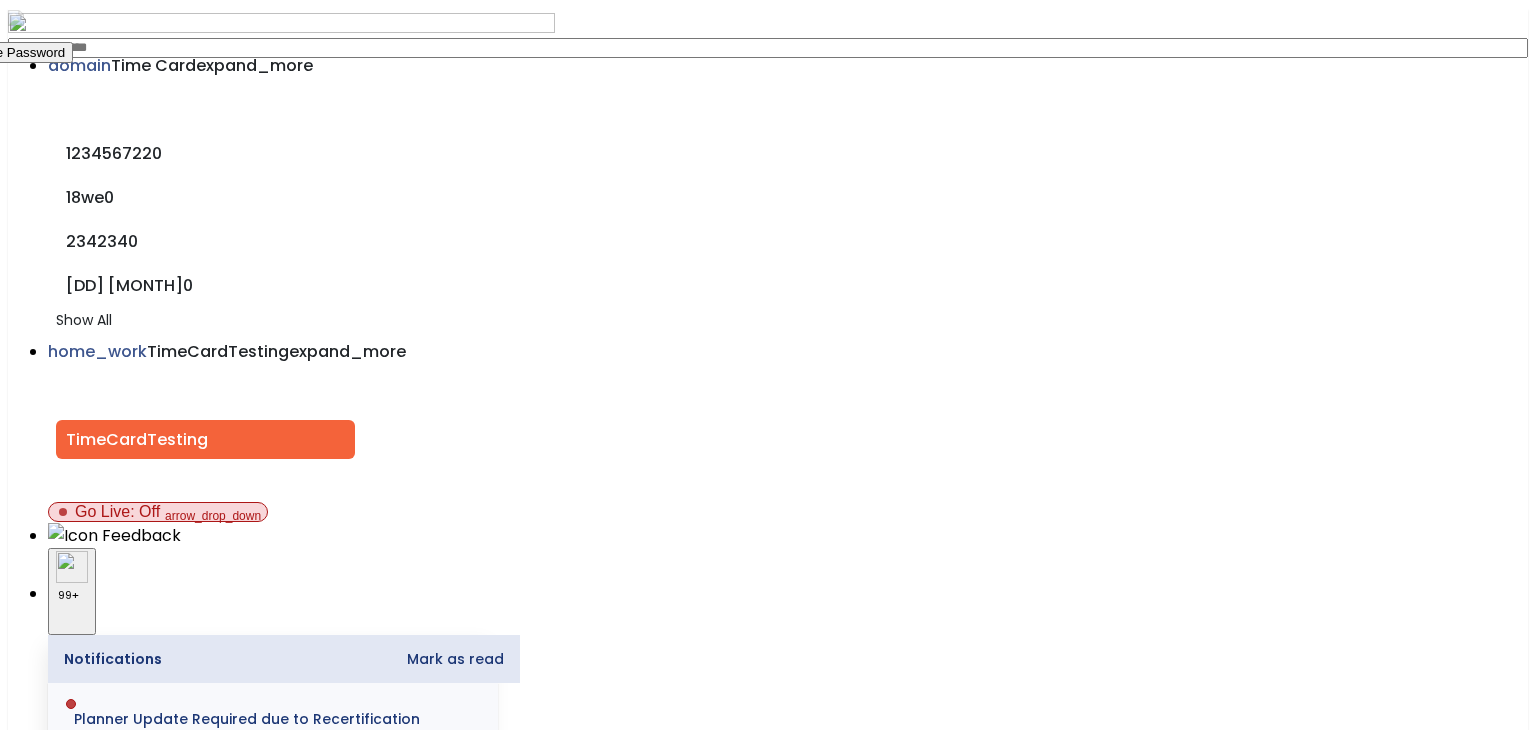 click on "Edit" 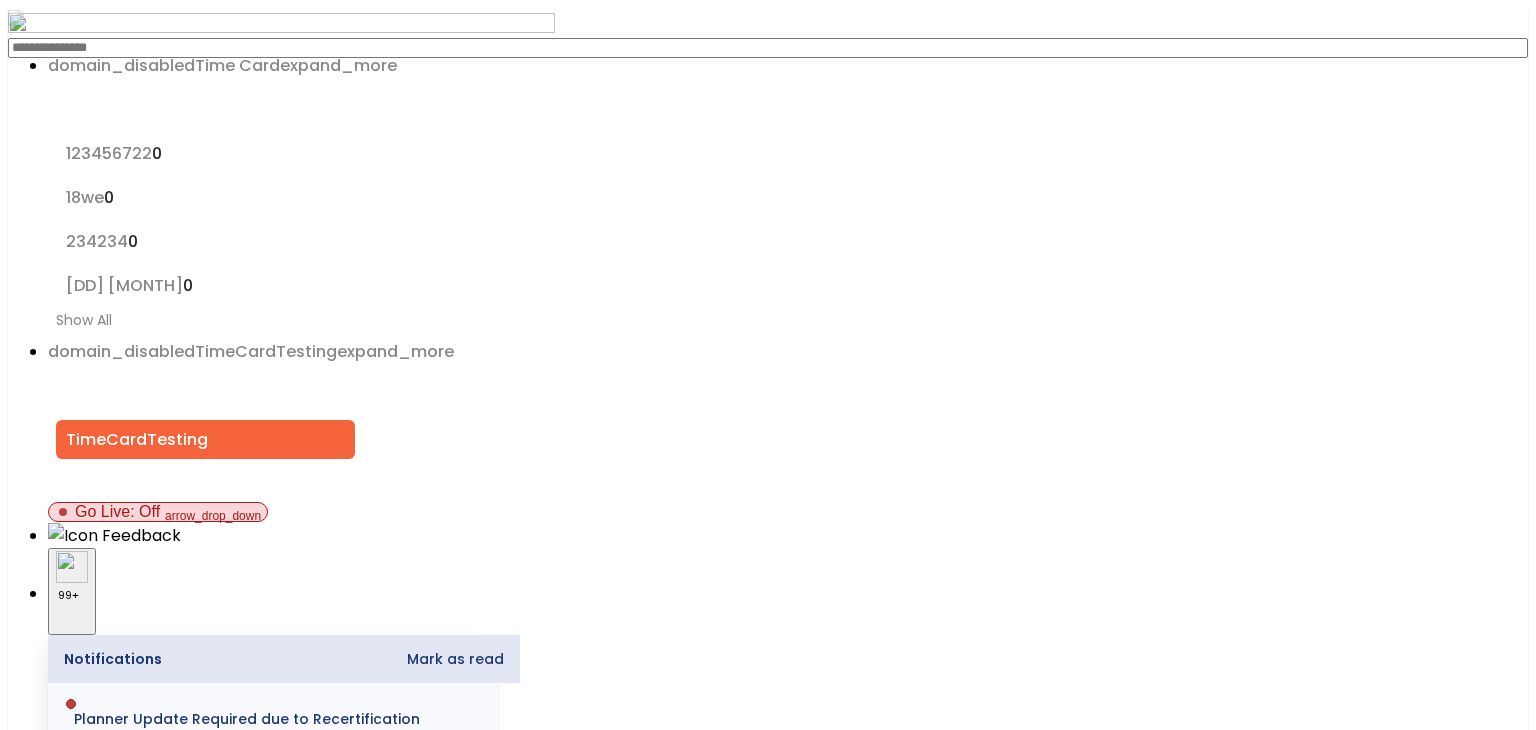 scroll, scrollTop: 536, scrollLeft: 0, axis: vertical 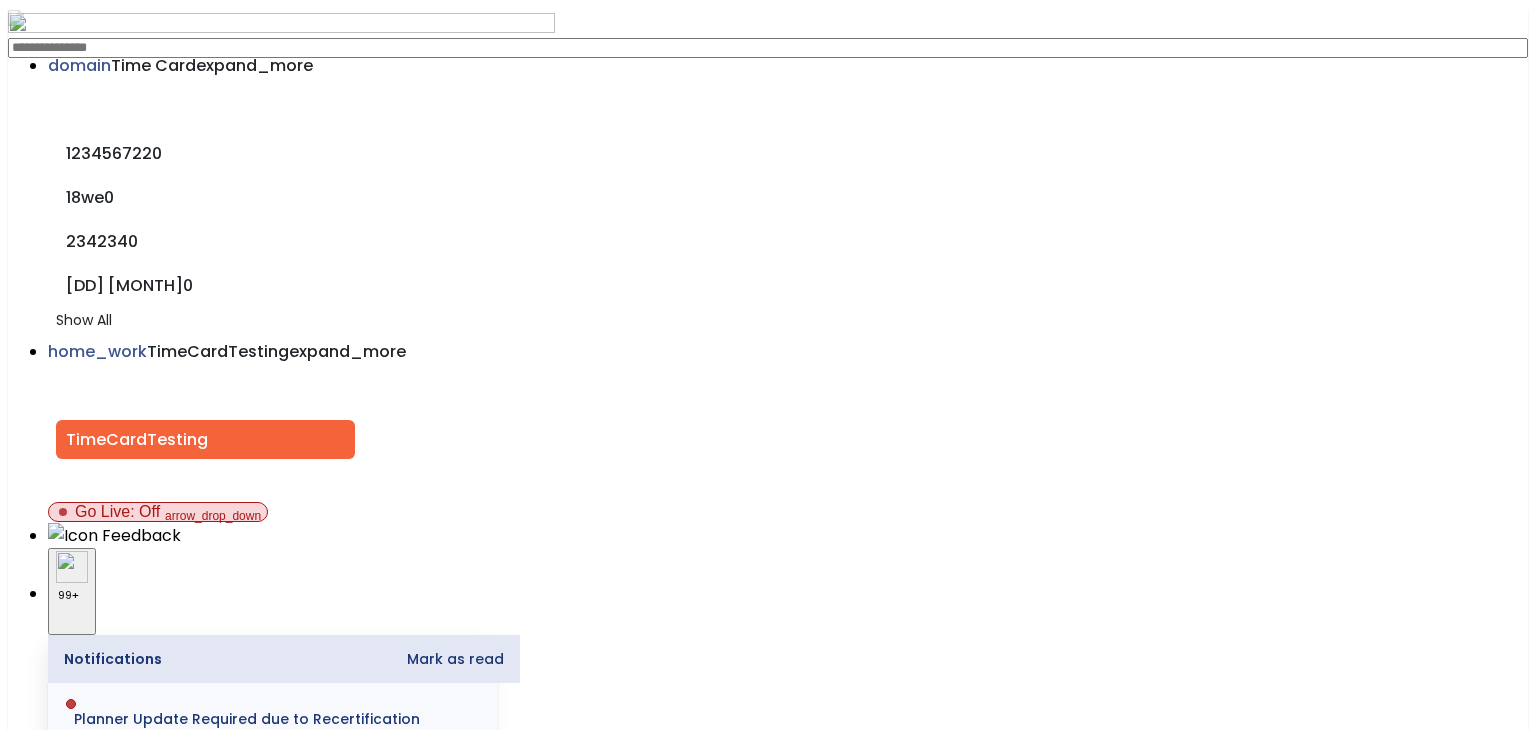 click on "arrow_back" 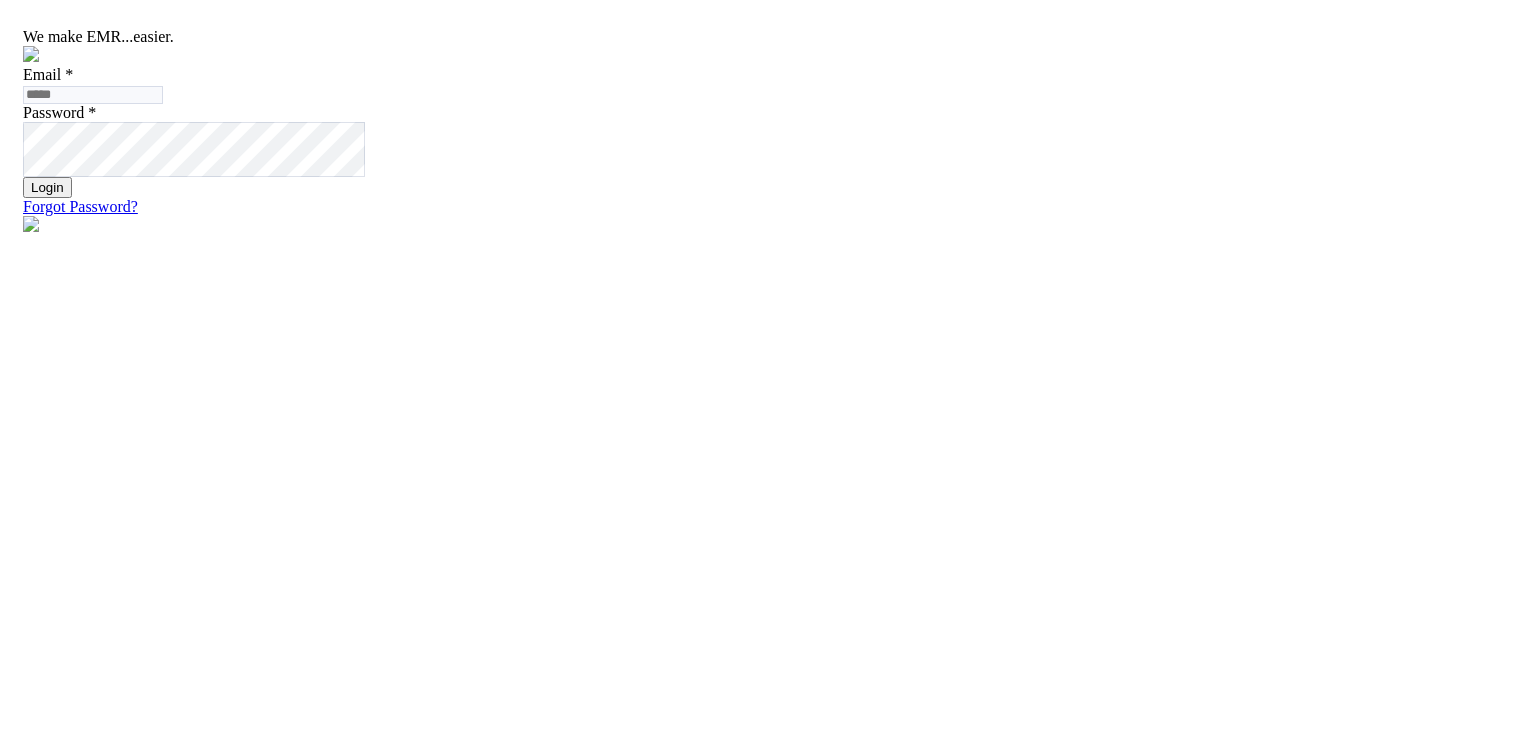 click 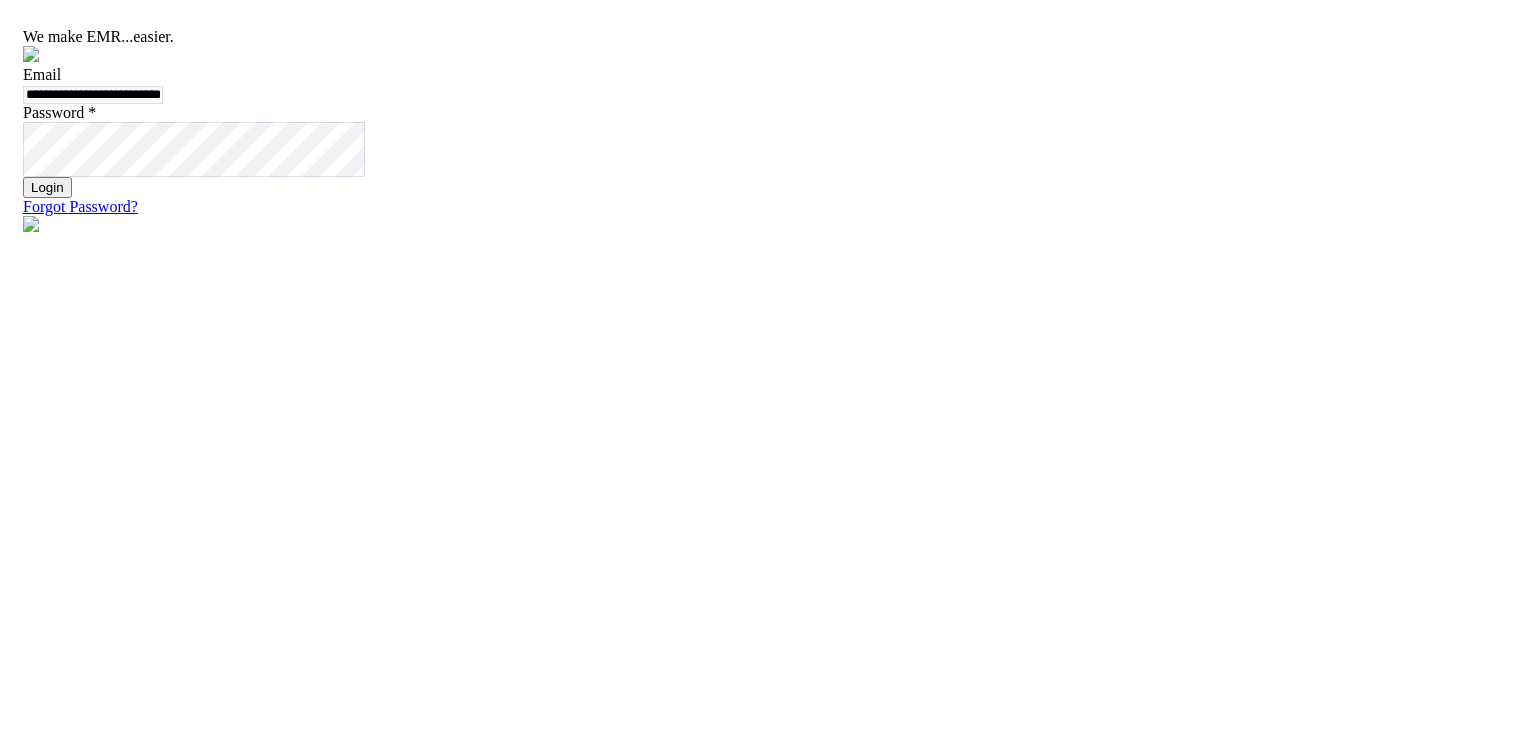 type on "**********" 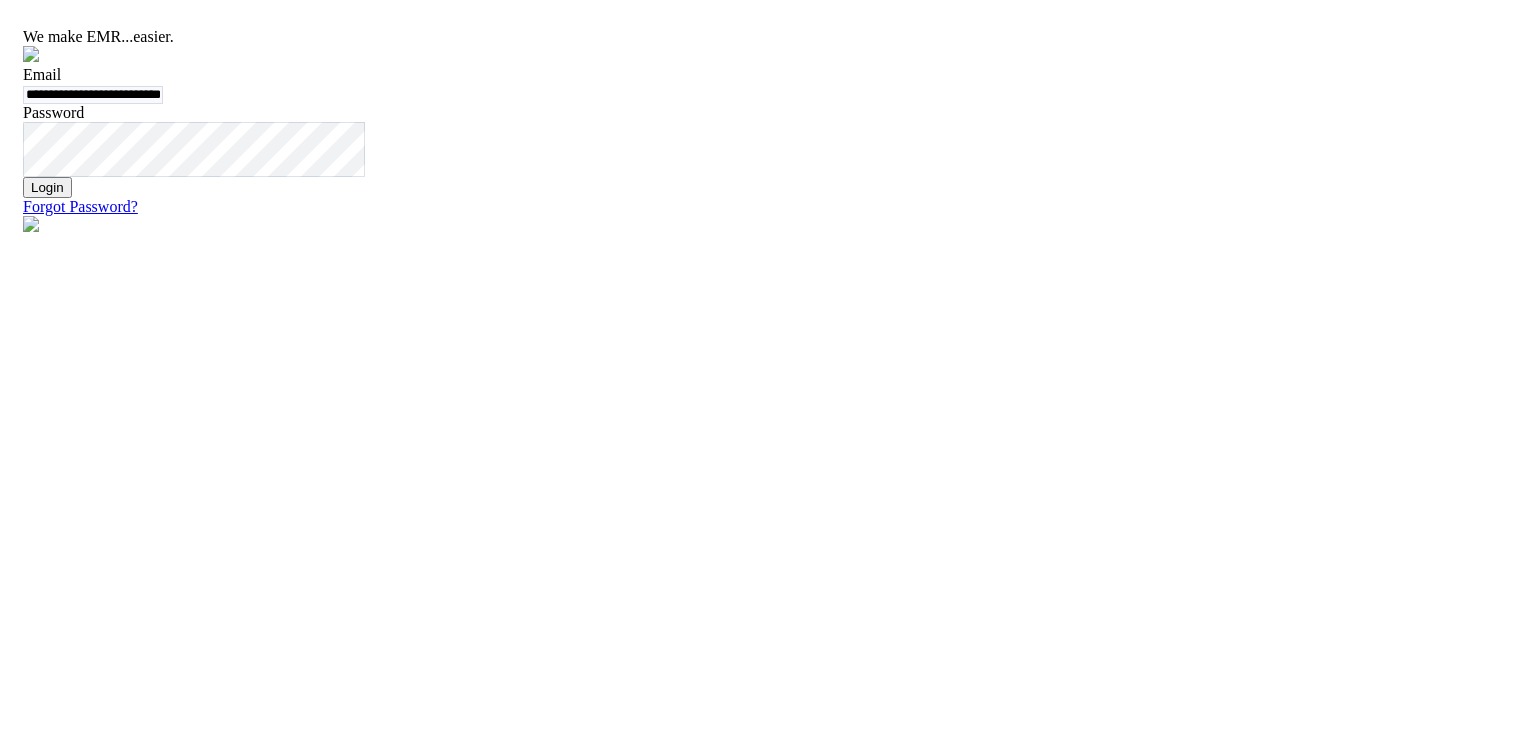 click on "Login" 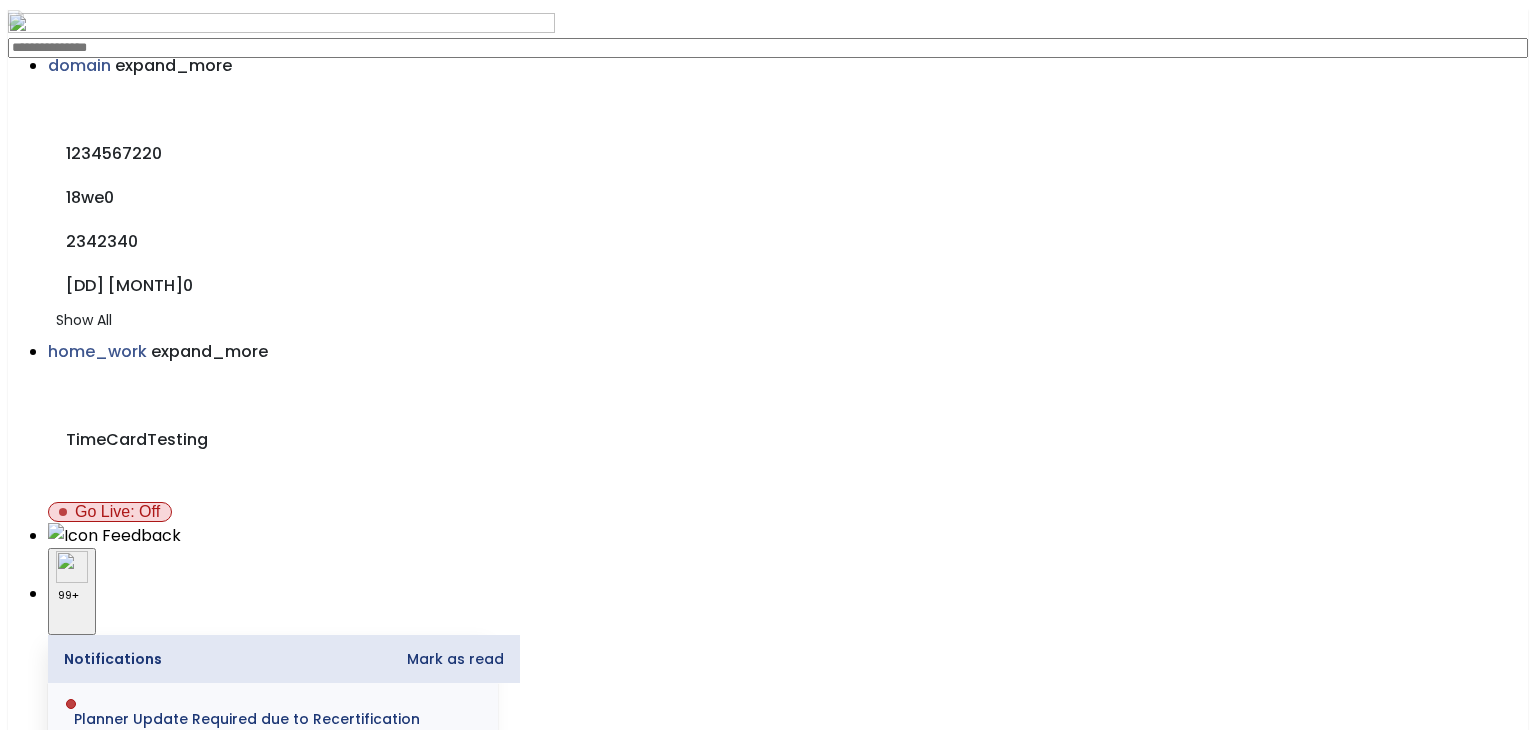 select on "***" 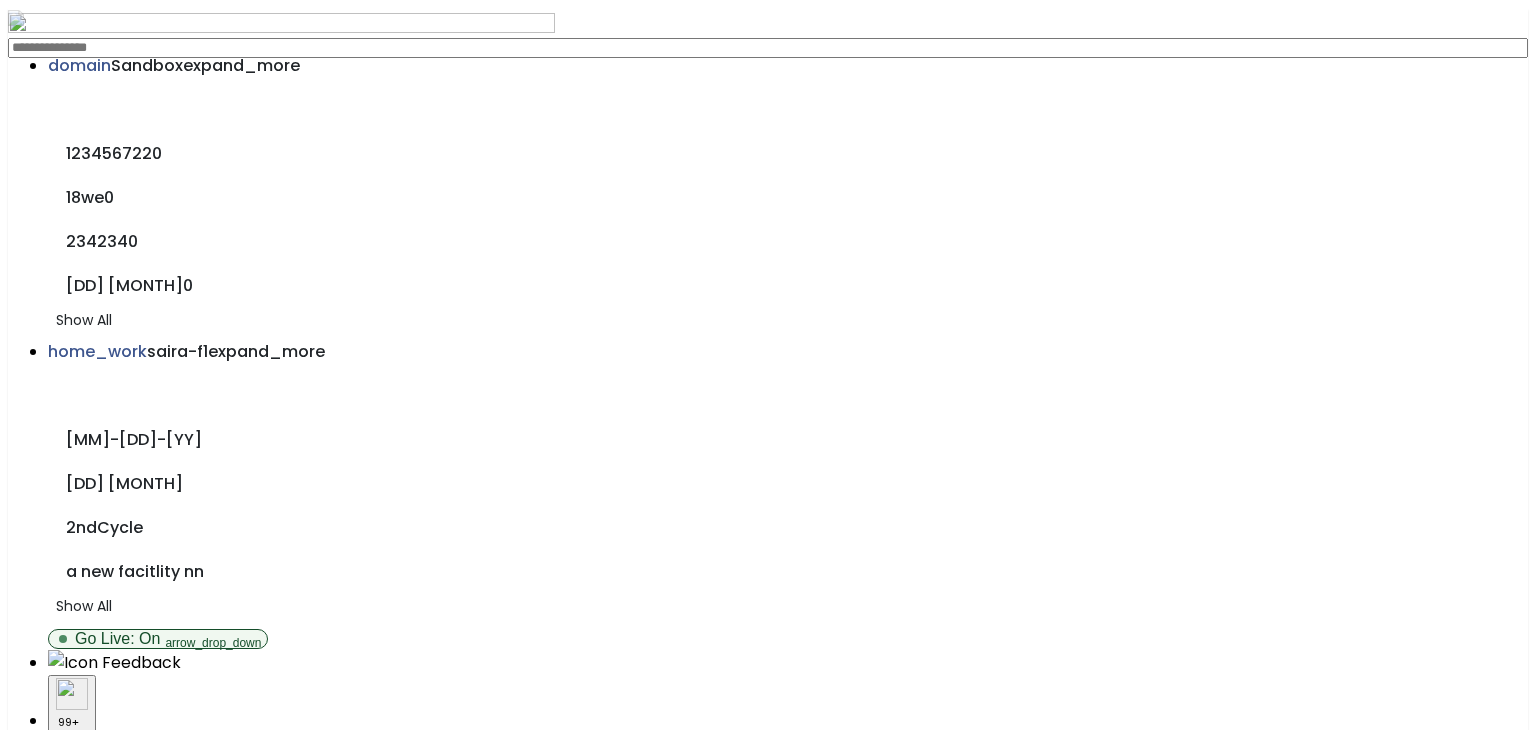select on "***" 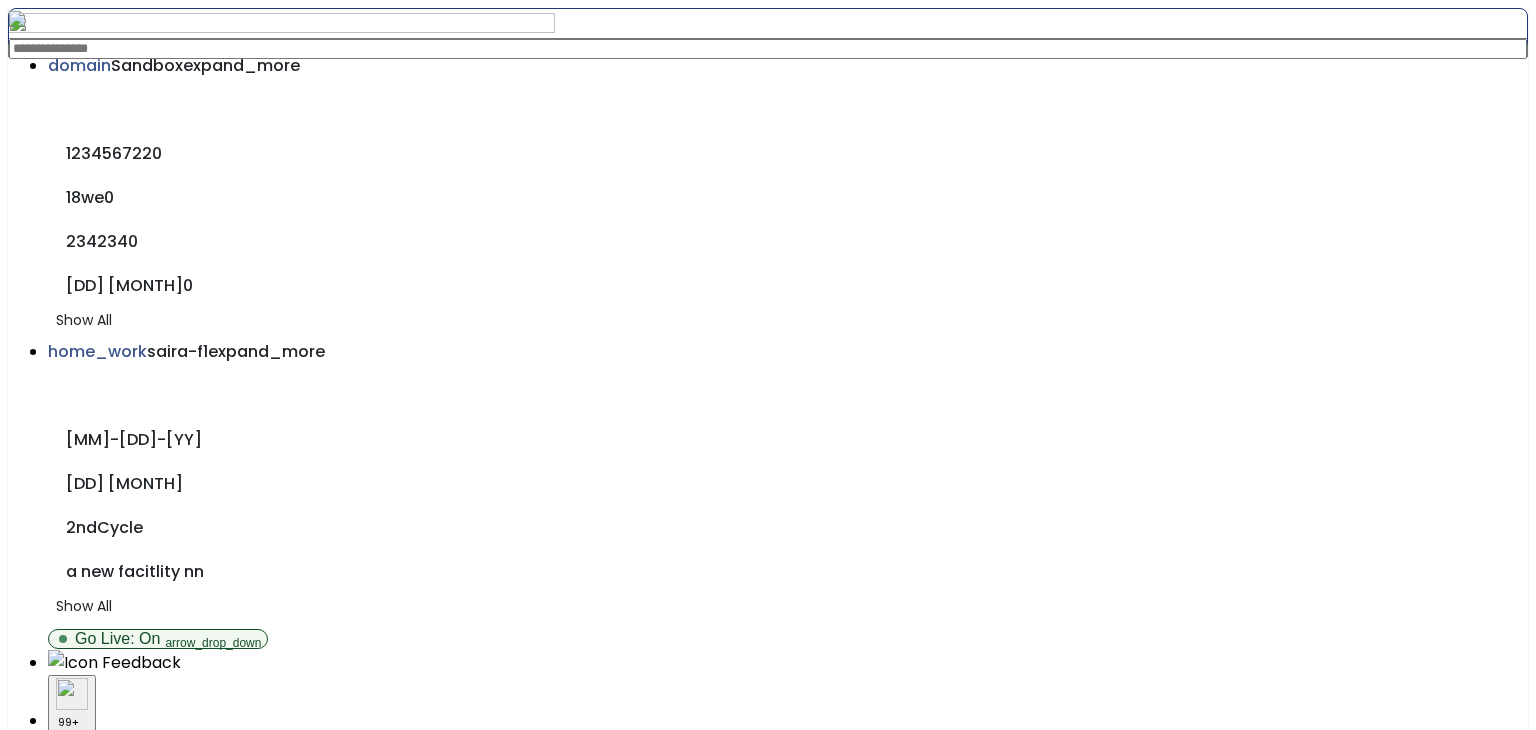click at bounding box center [768, 49] 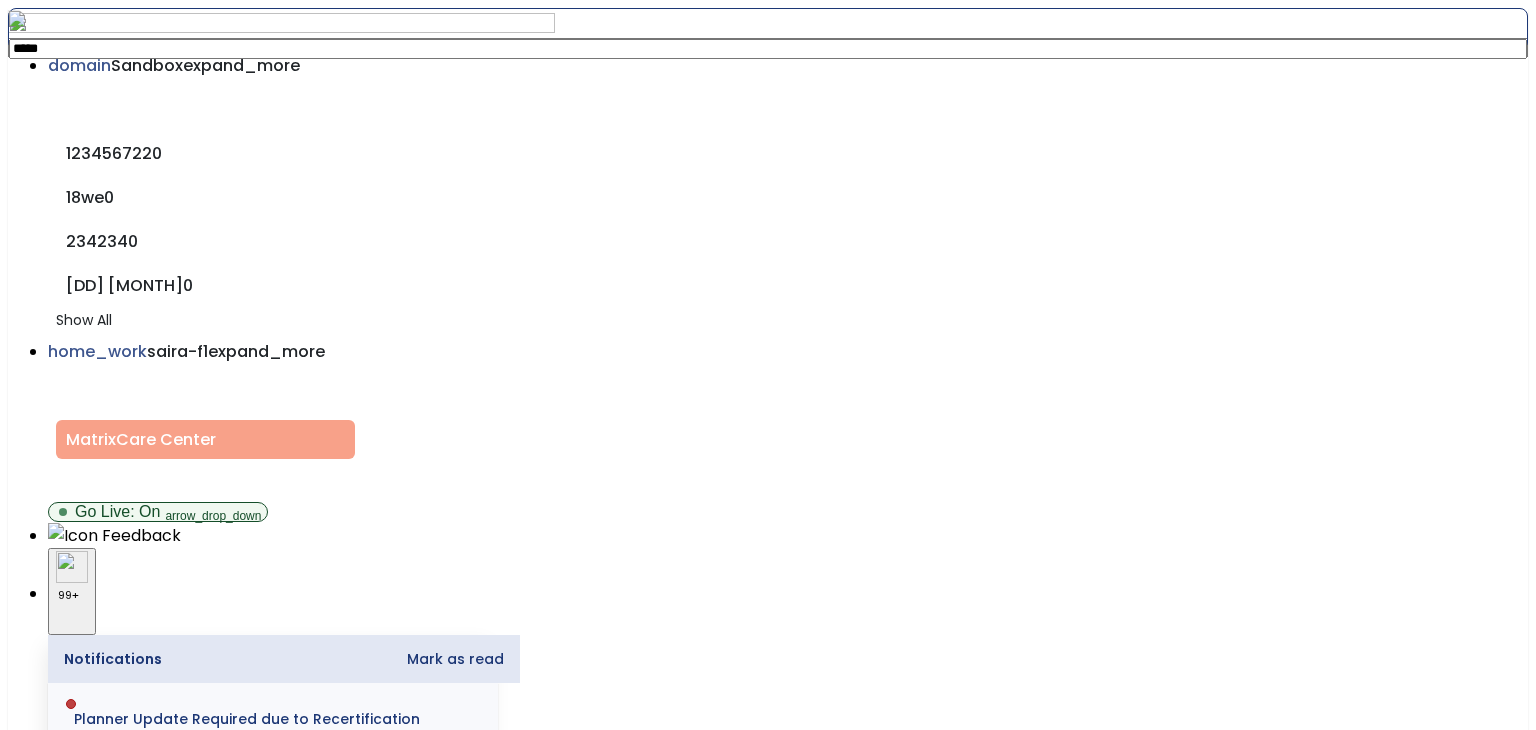 type on "*****" 